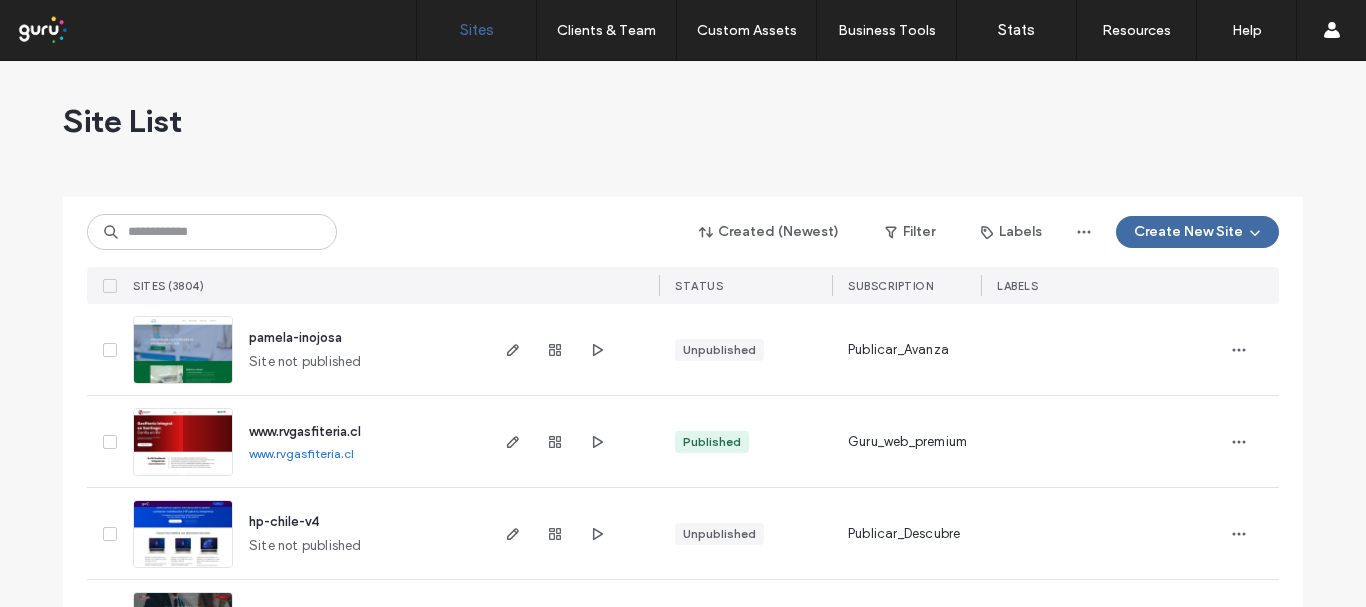 scroll, scrollTop: 0, scrollLeft: 0, axis: both 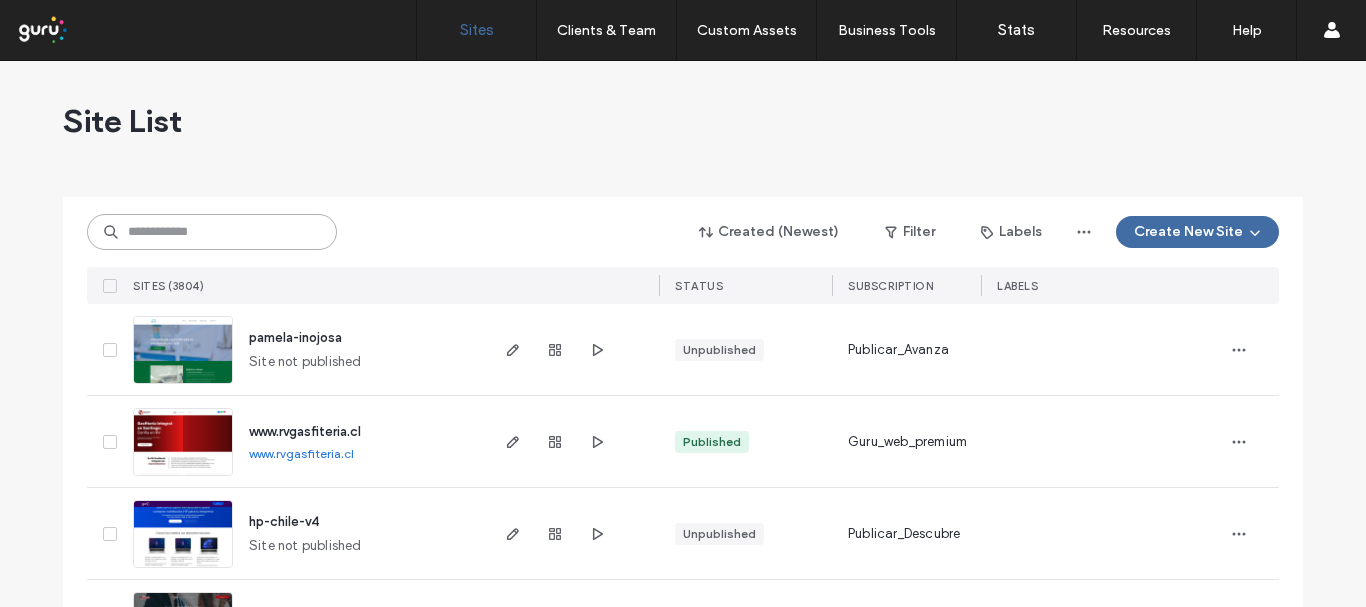 paste on "**********" 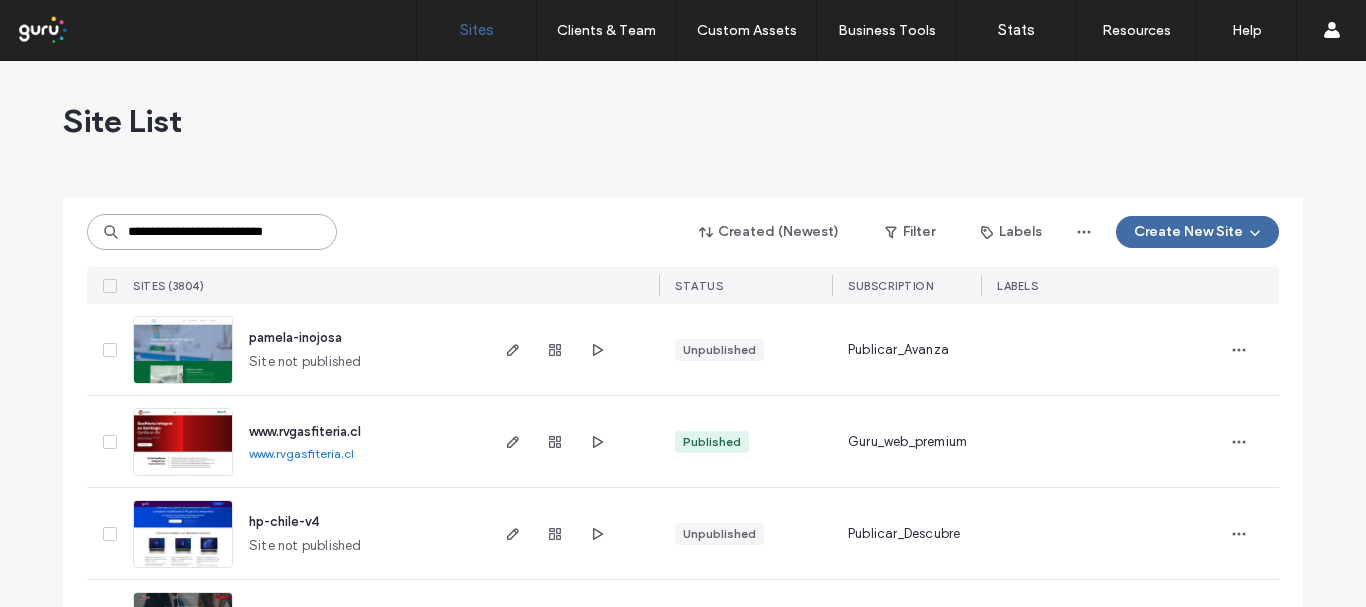 scroll, scrollTop: 0, scrollLeft: 11, axis: horizontal 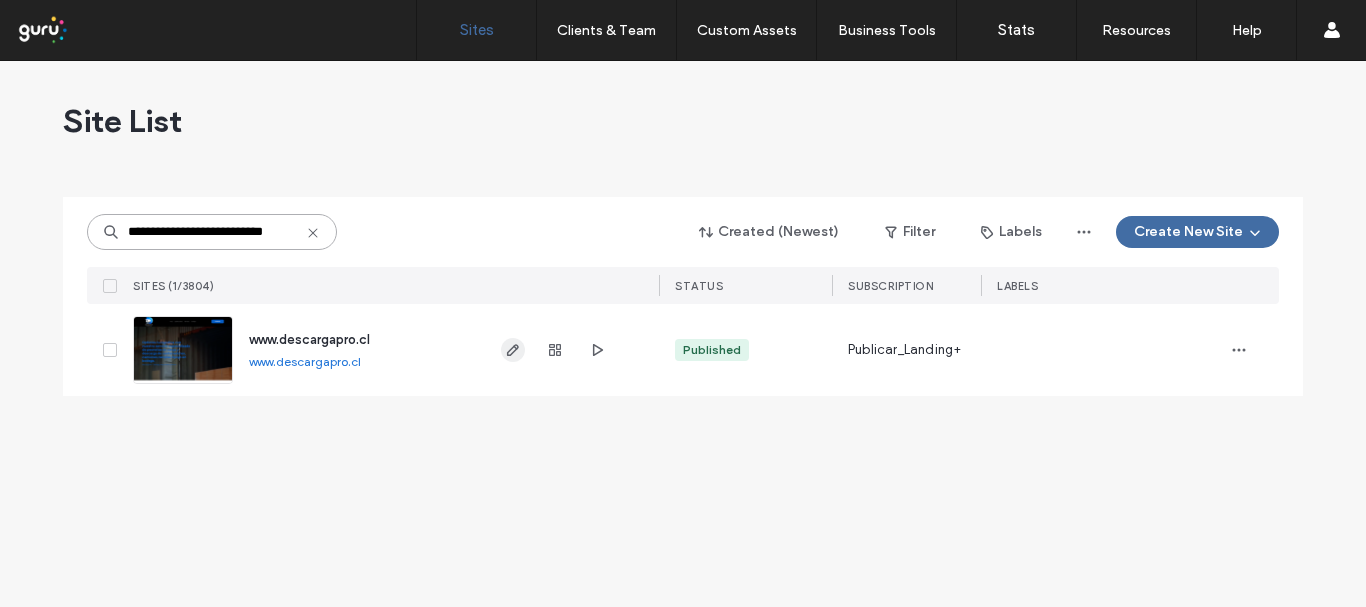 type on "**********" 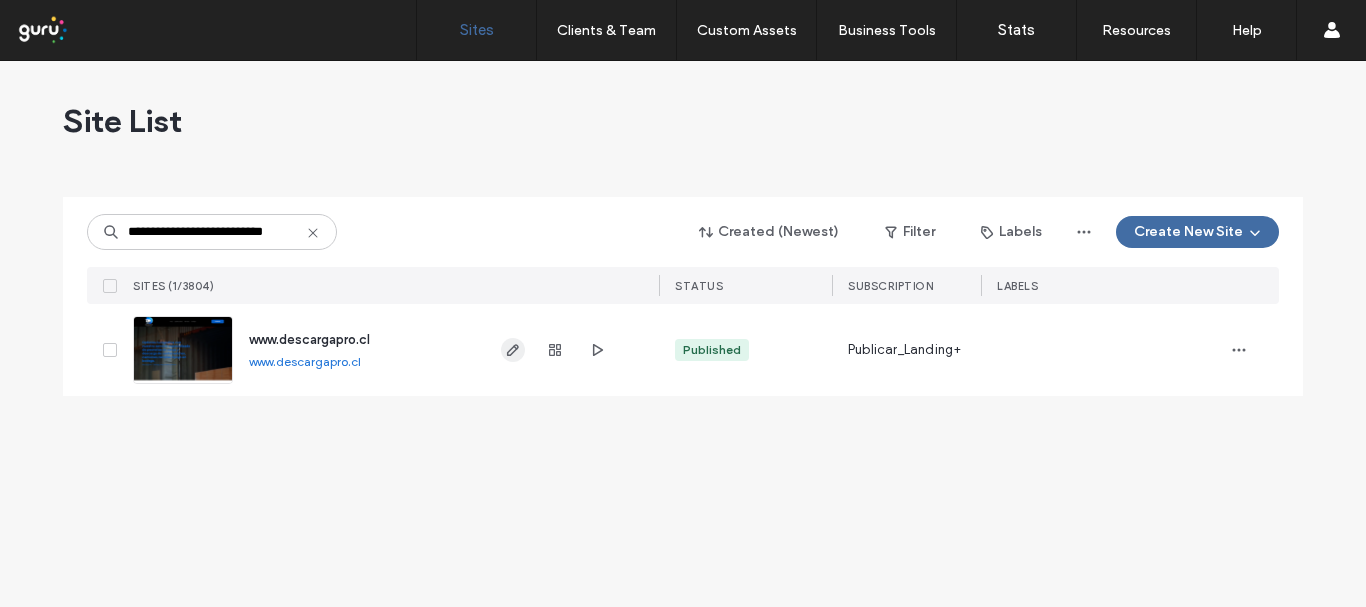 scroll, scrollTop: 0, scrollLeft: 0, axis: both 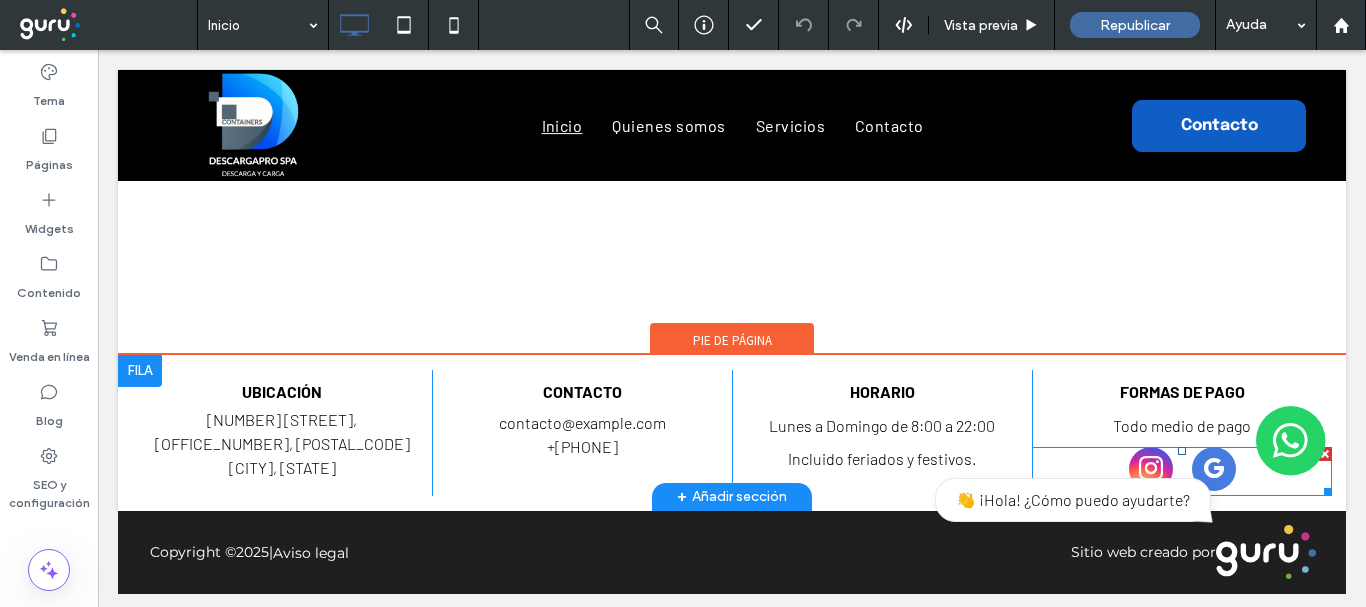 click at bounding box center [1182, 471] 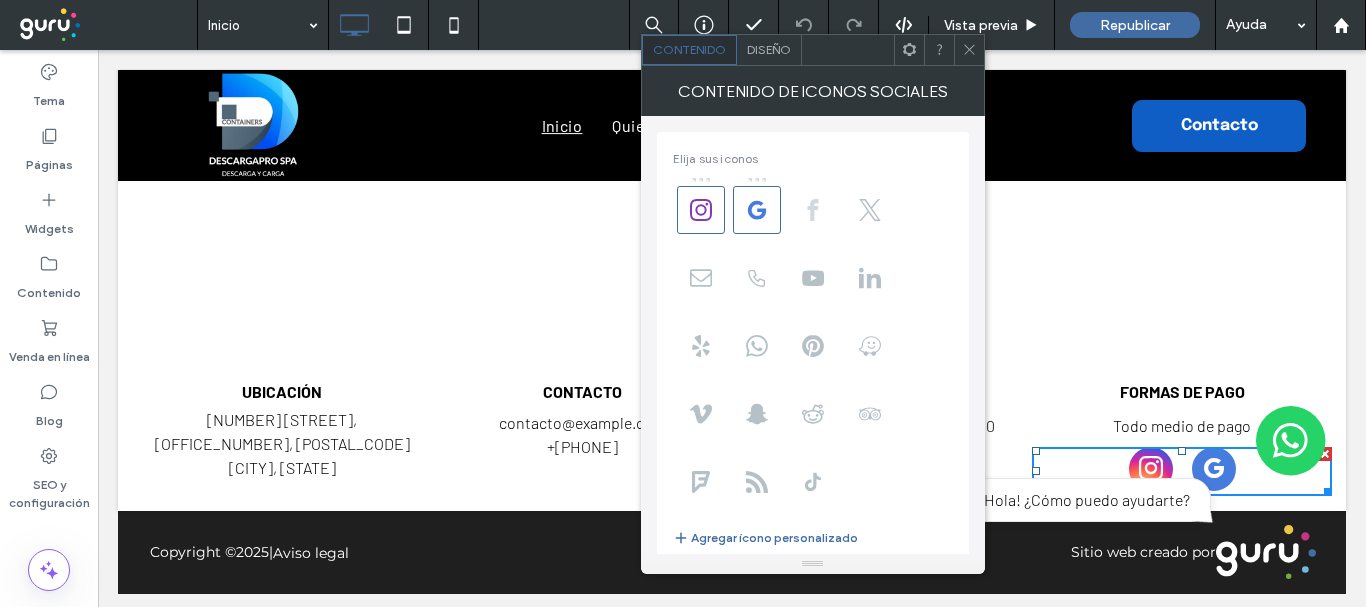 click 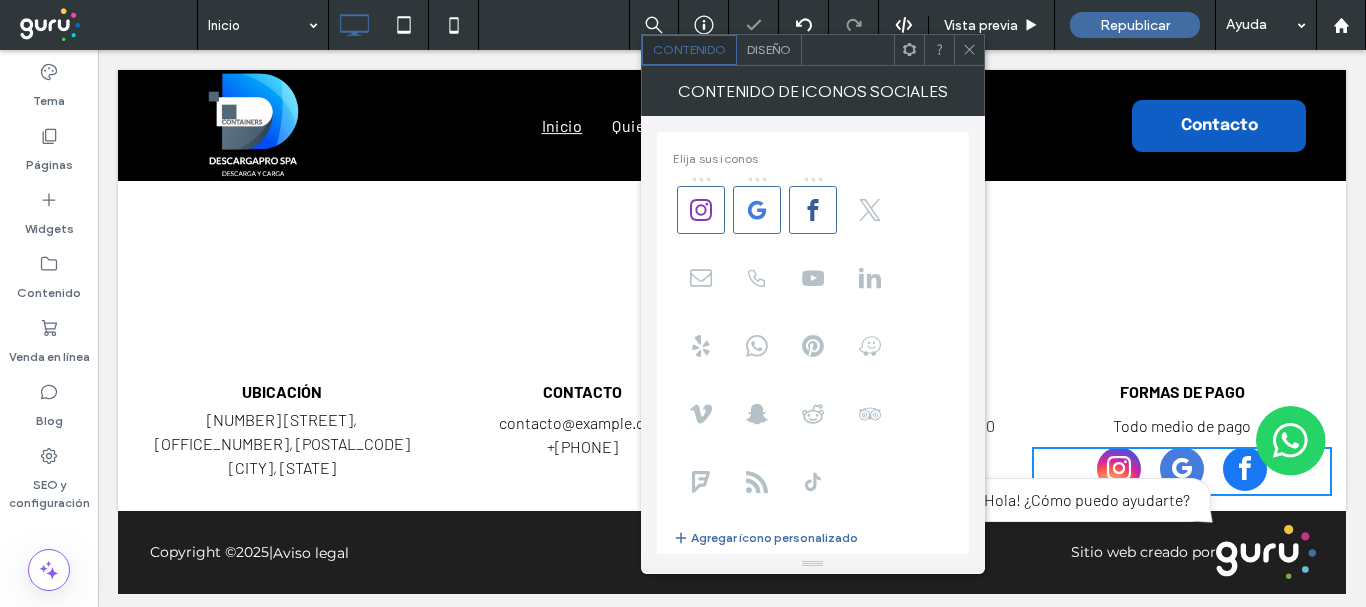 scroll, scrollTop: 349, scrollLeft: 0, axis: vertical 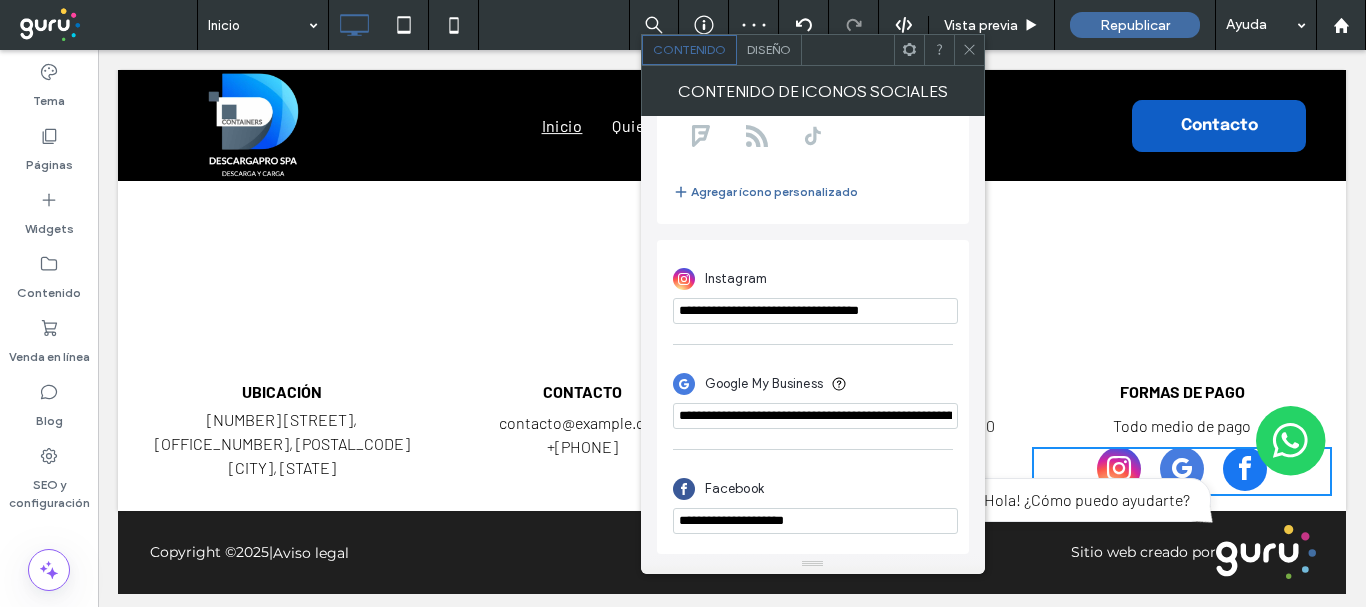 click on "**********" at bounding box center [815, 521] 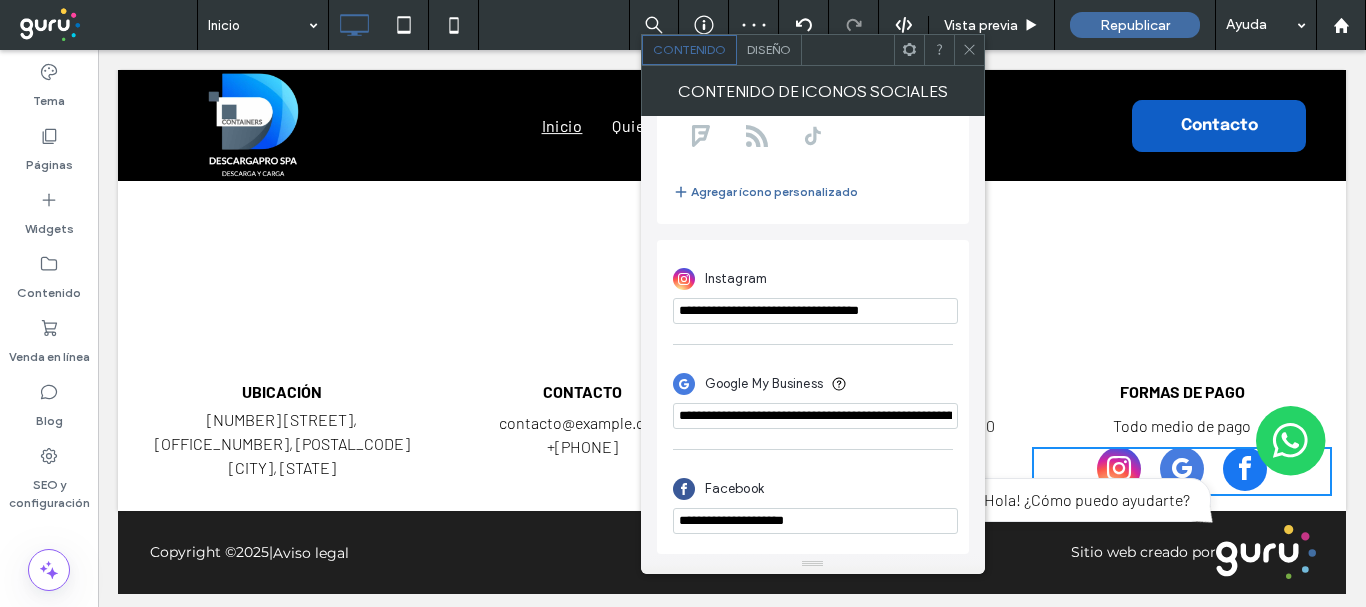 click on "**********" at bounding box center [815, 521] 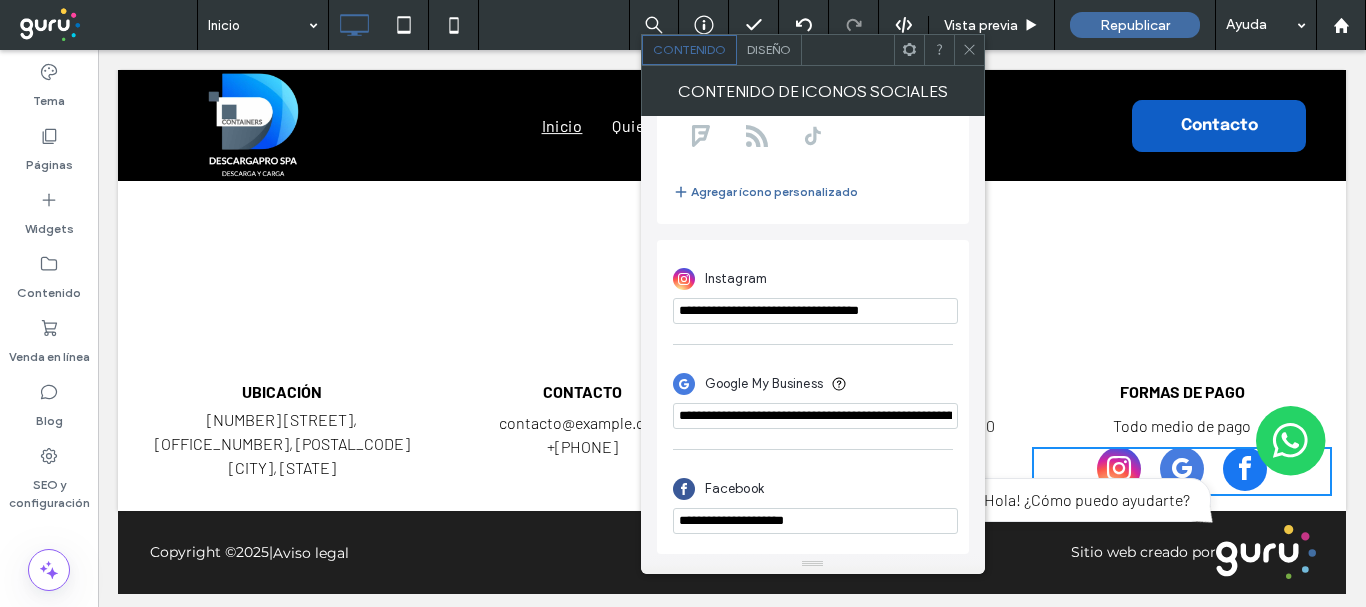 paste on "******" 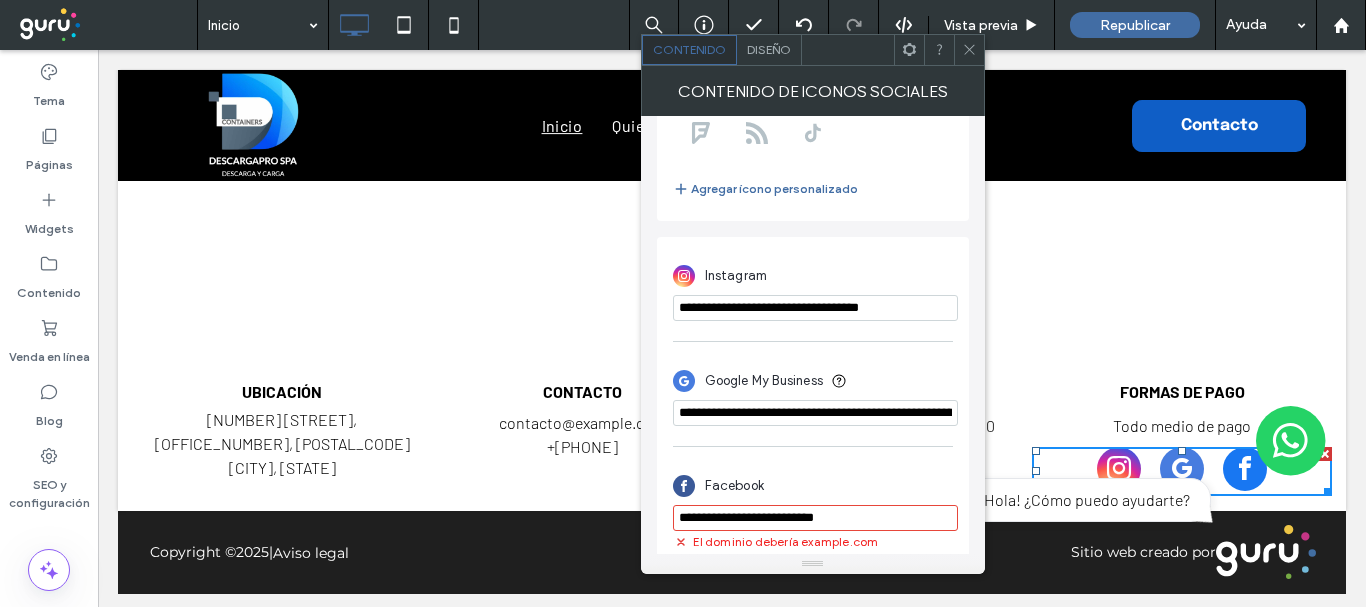 click on "**********" at bounding box center (815, 518) 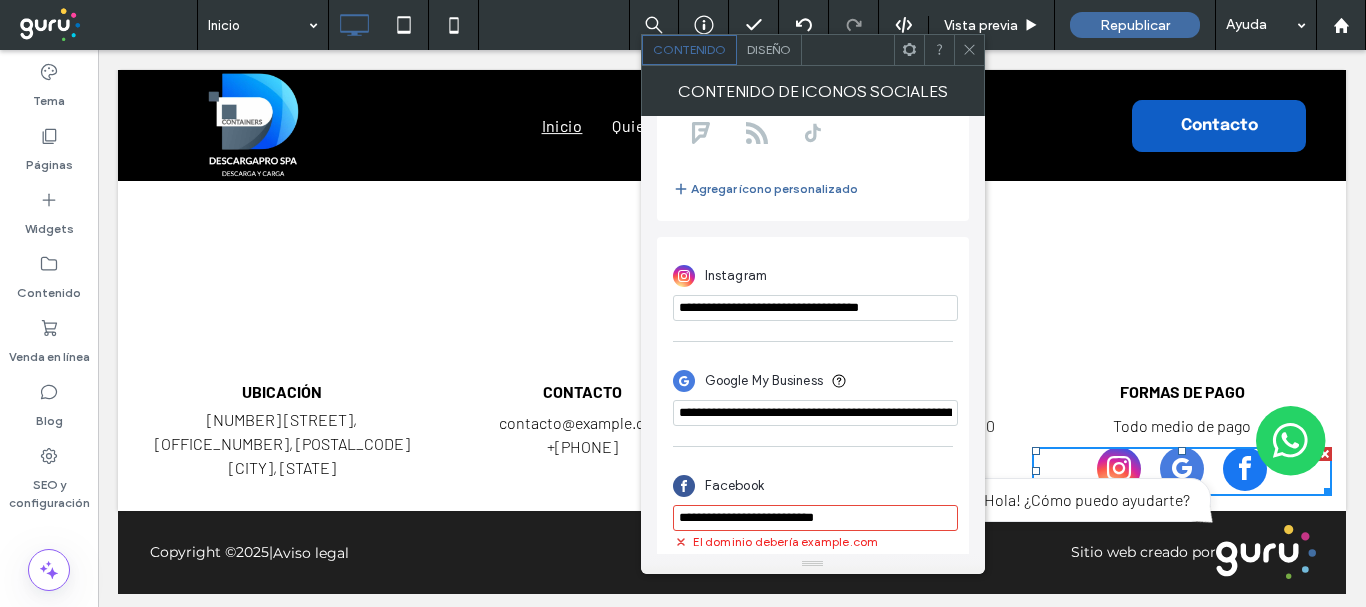 click on "**********" at bounding box center (815, 518) 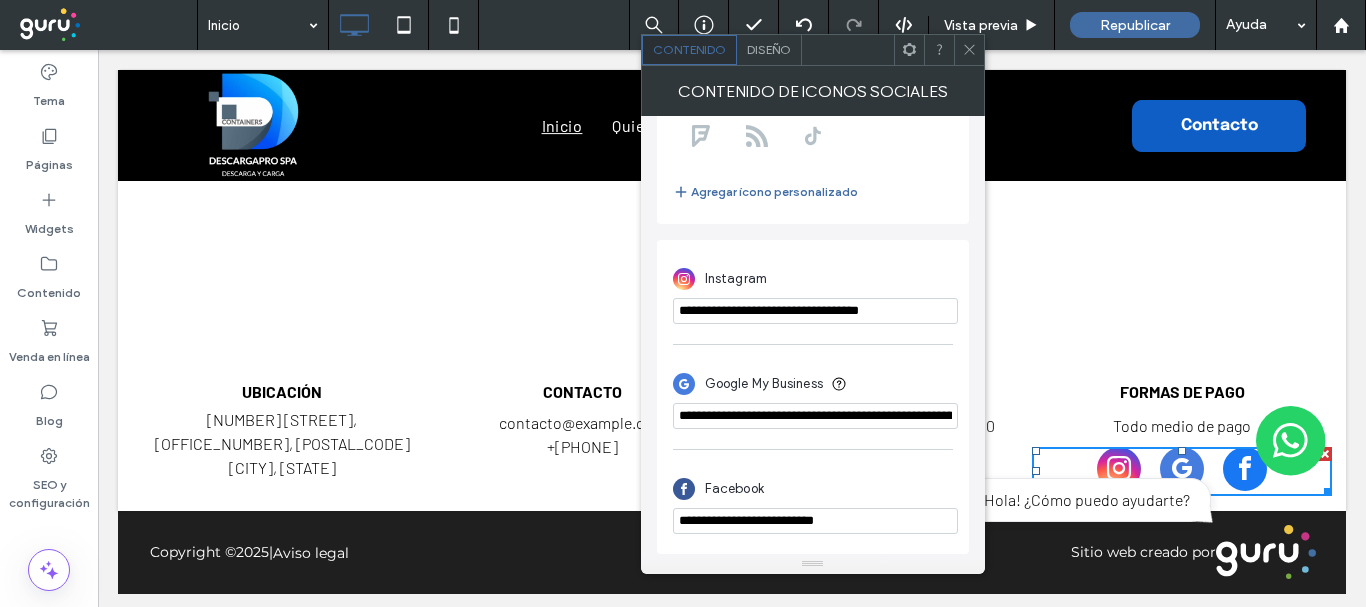 paste on "**********" 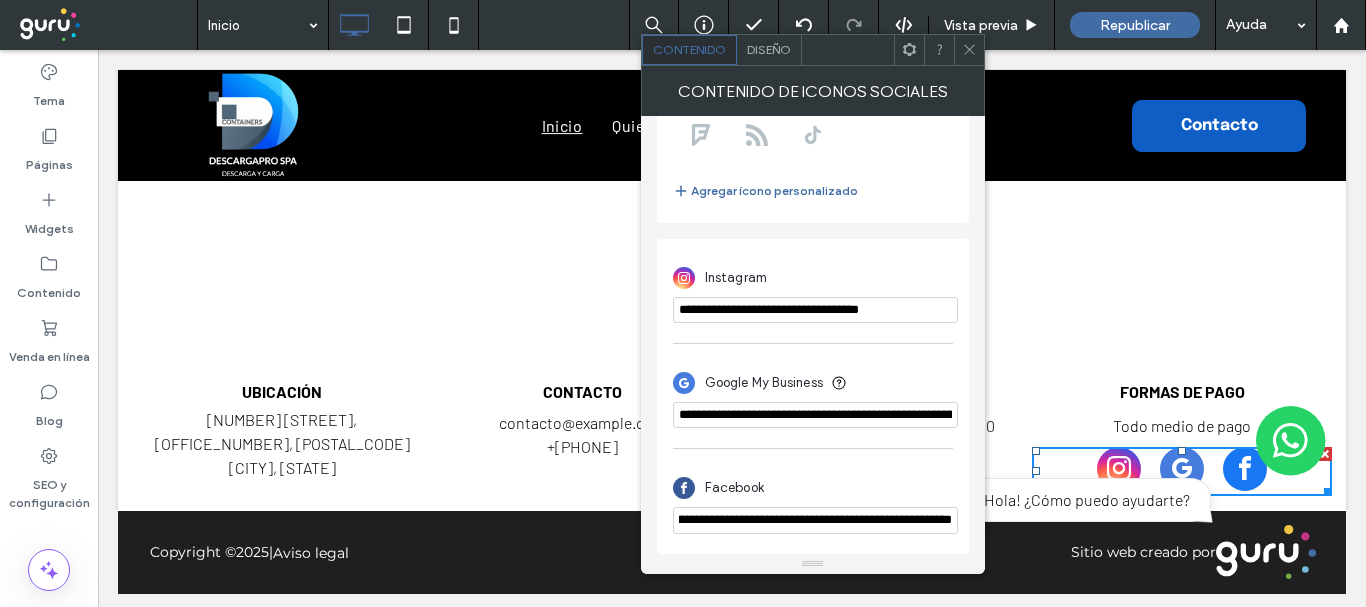 scroll, scrollTop: 0, scrollLeft: 139, axis: horizontal 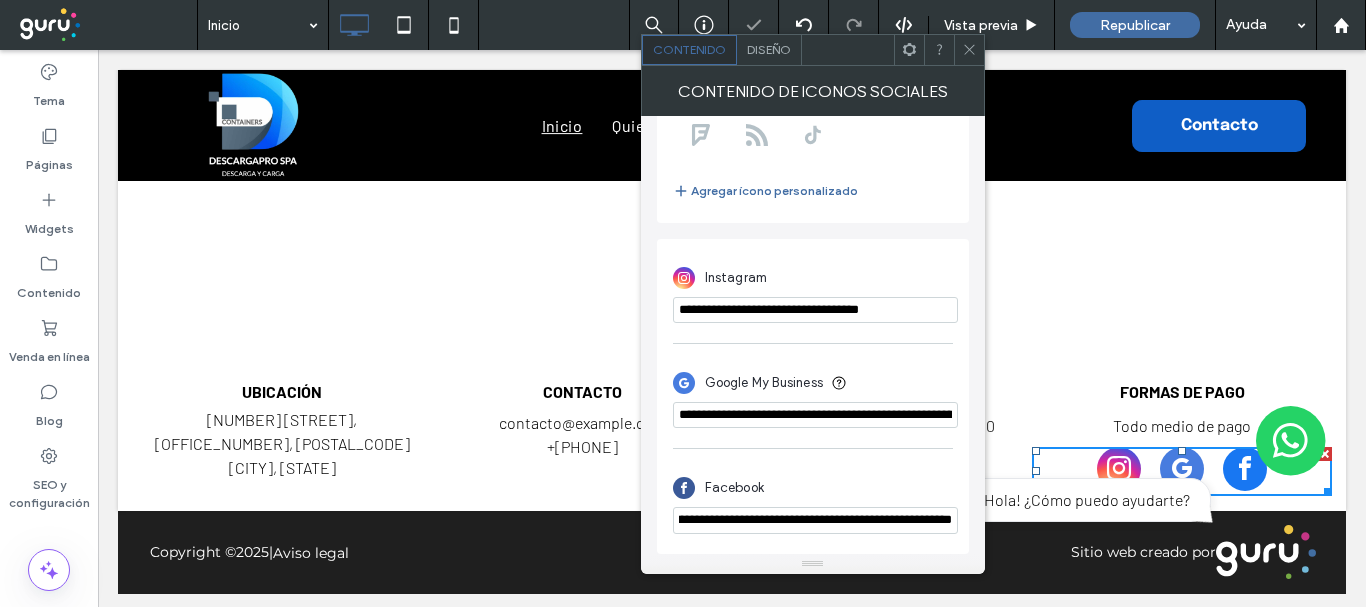 click 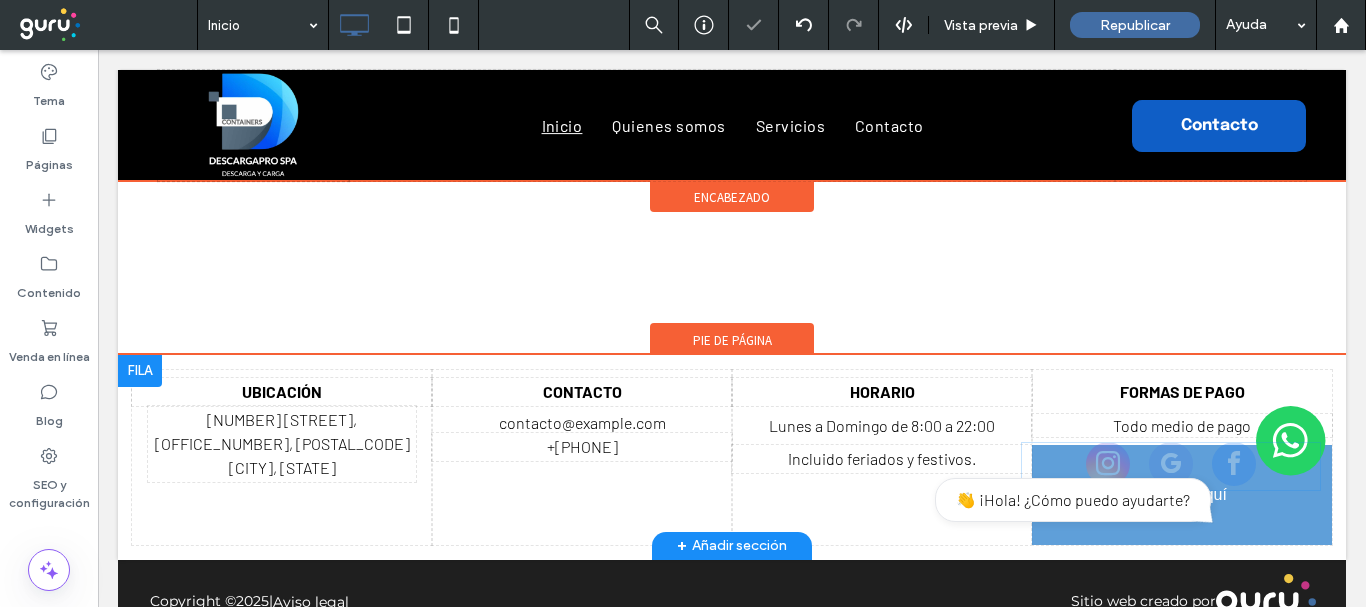 scroll, scrollTop: 3849, scrollLeft: 0, axis: vertical 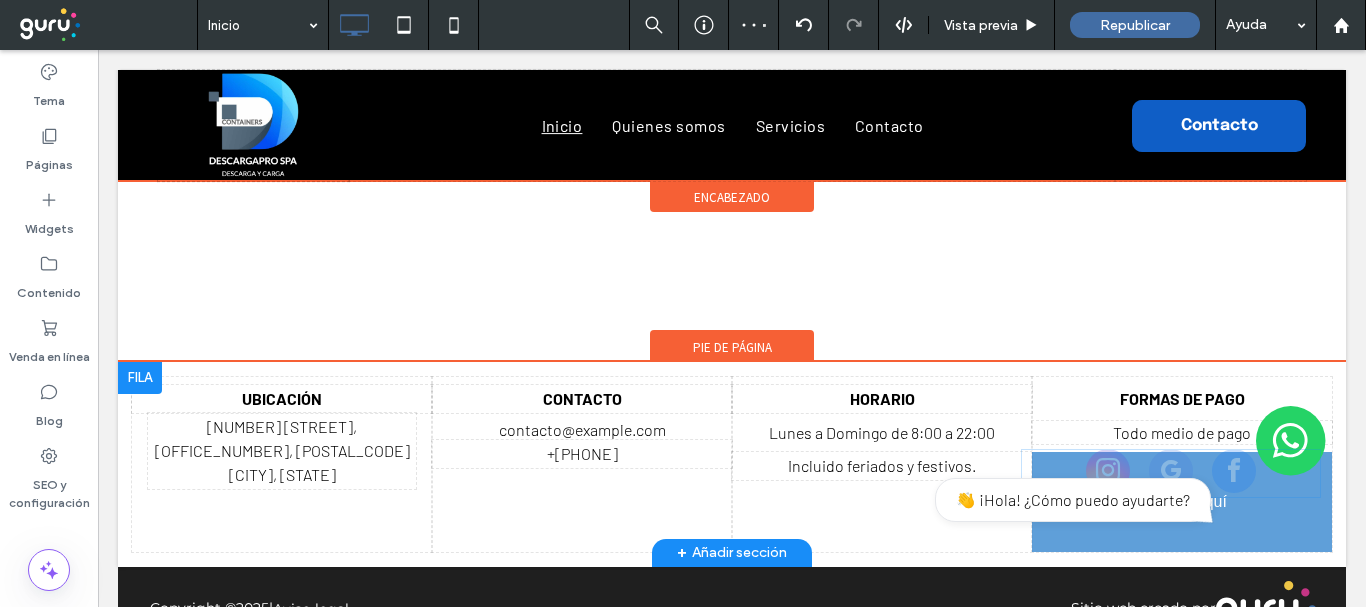 drag, startPoint x: 1178, startPoint y: 460, endPoint x: 1090, endPoint y: 462, distance: 88.02273 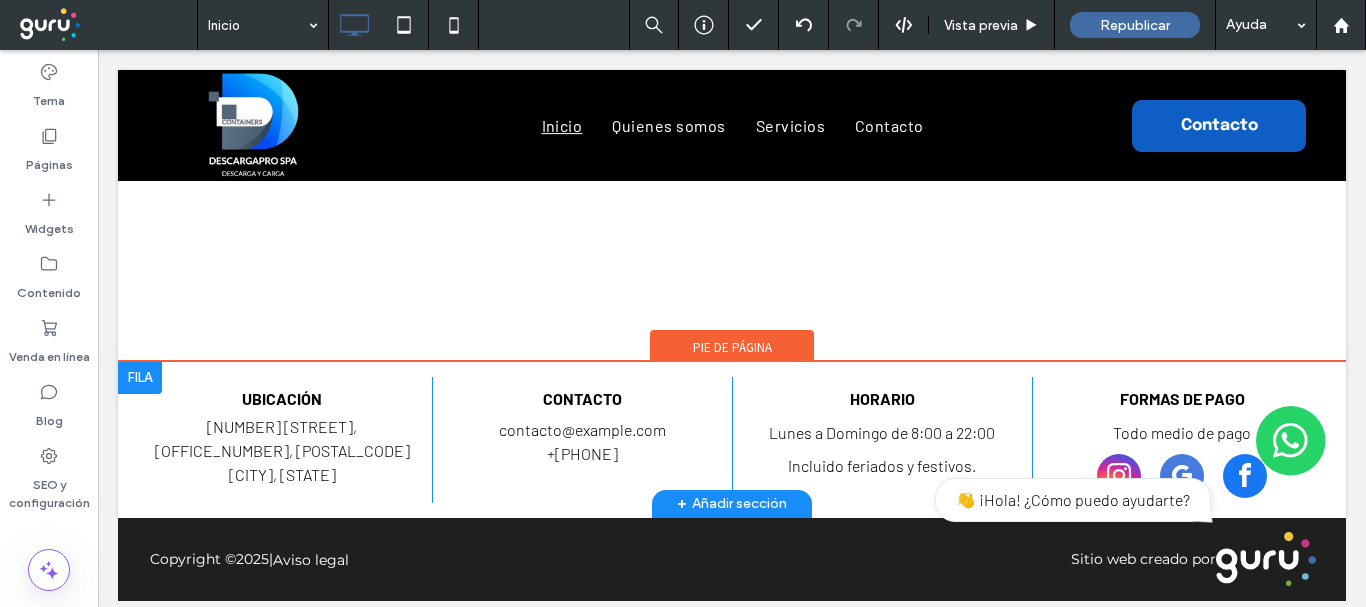 scroll, scrollTop: 3856, scrollLeft: 0, axis: vertical 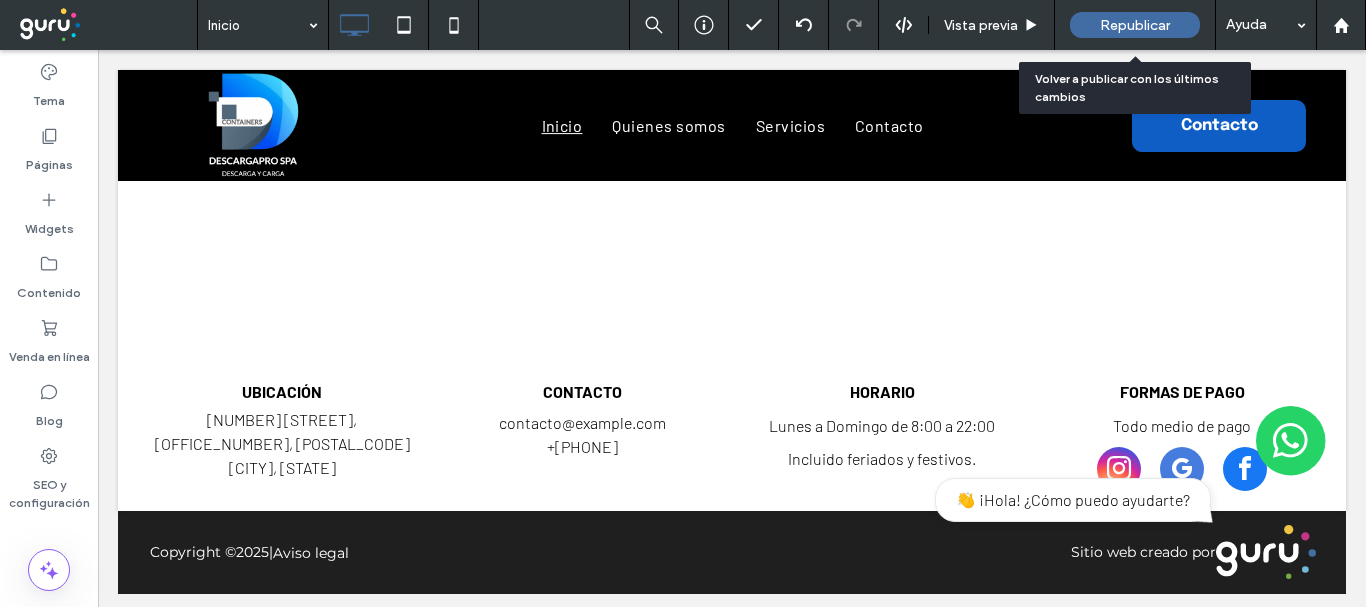 click on "Republicar" at bounding box center [1135, 25] 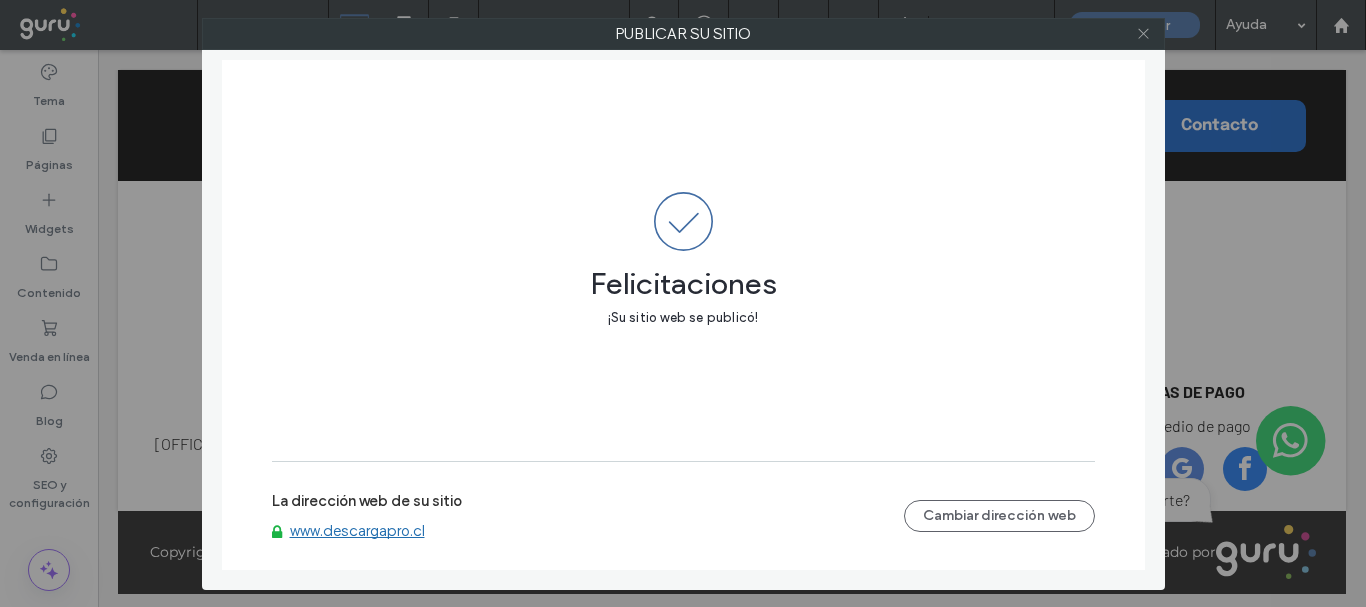 click 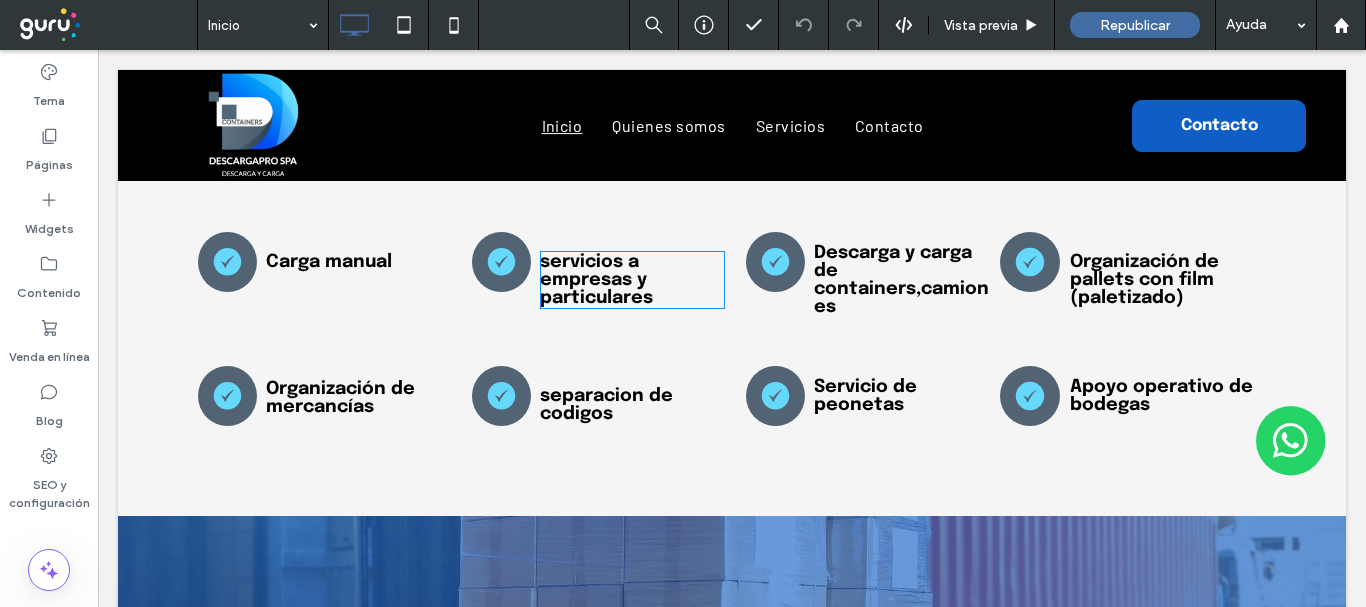 scroll, scrollTop: 1356, scrollLeft: 0, axis: vertical 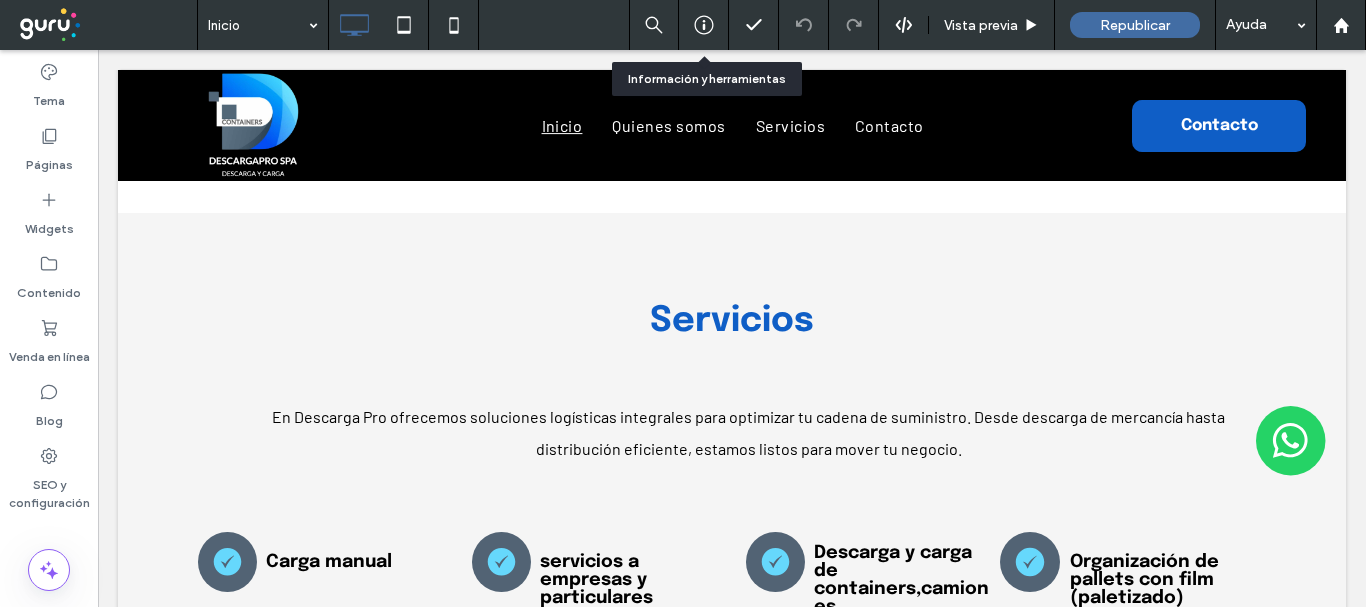 click 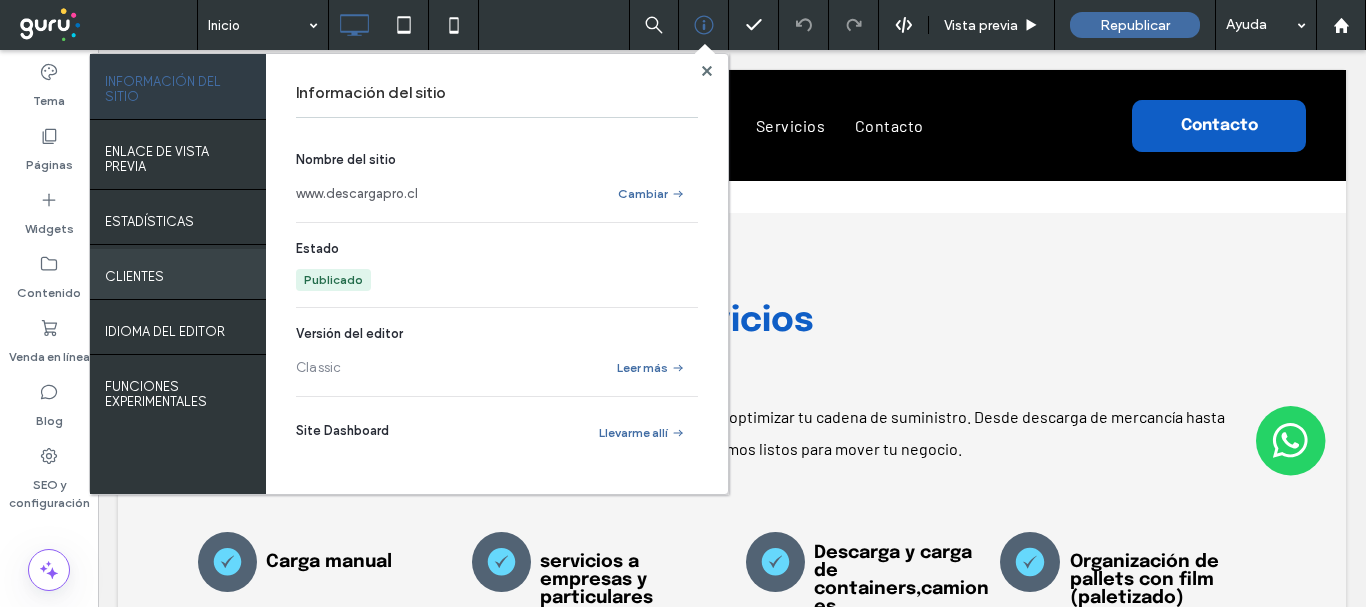 click on "Clientes" at bounding box center (178, 274) 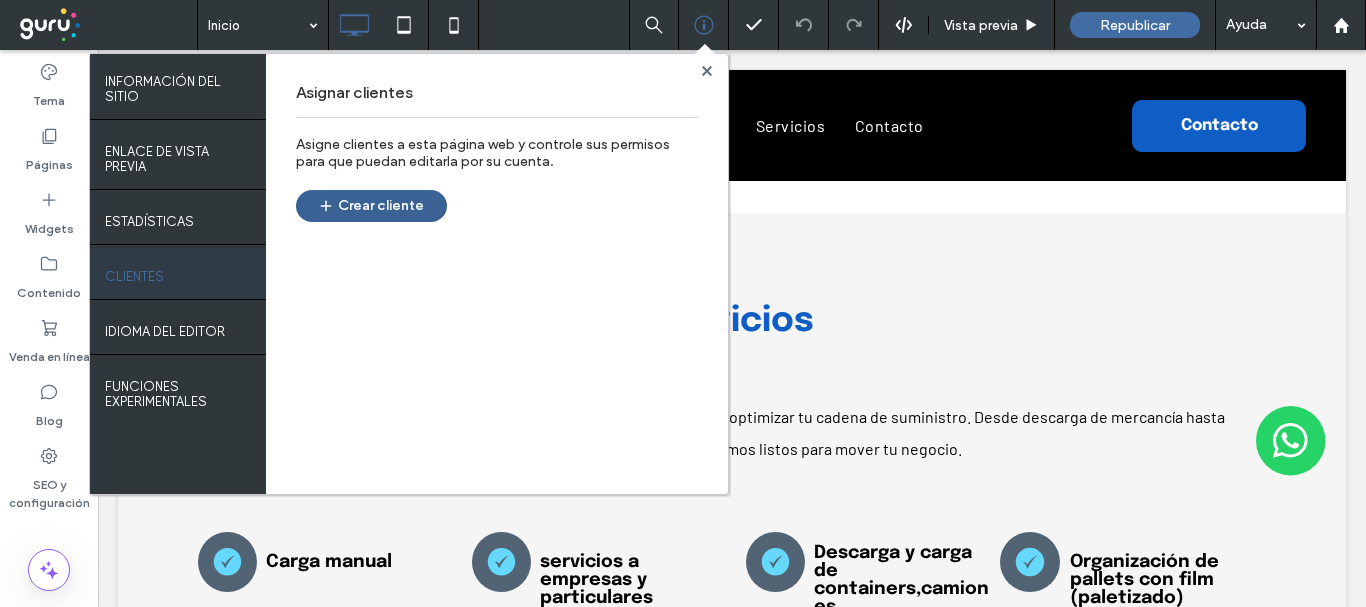 click on "Crear cliente" at bounding box center (371, 206) 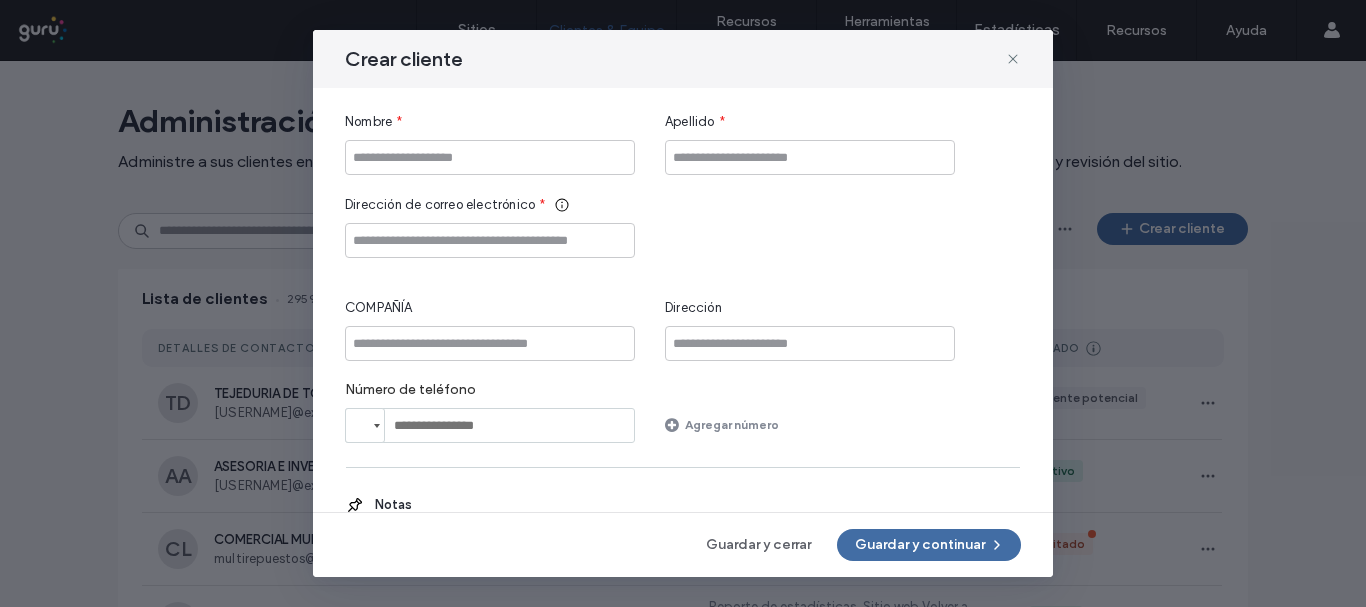 scroll, scrollTop: 0, scrollLeft: 0, axis: both 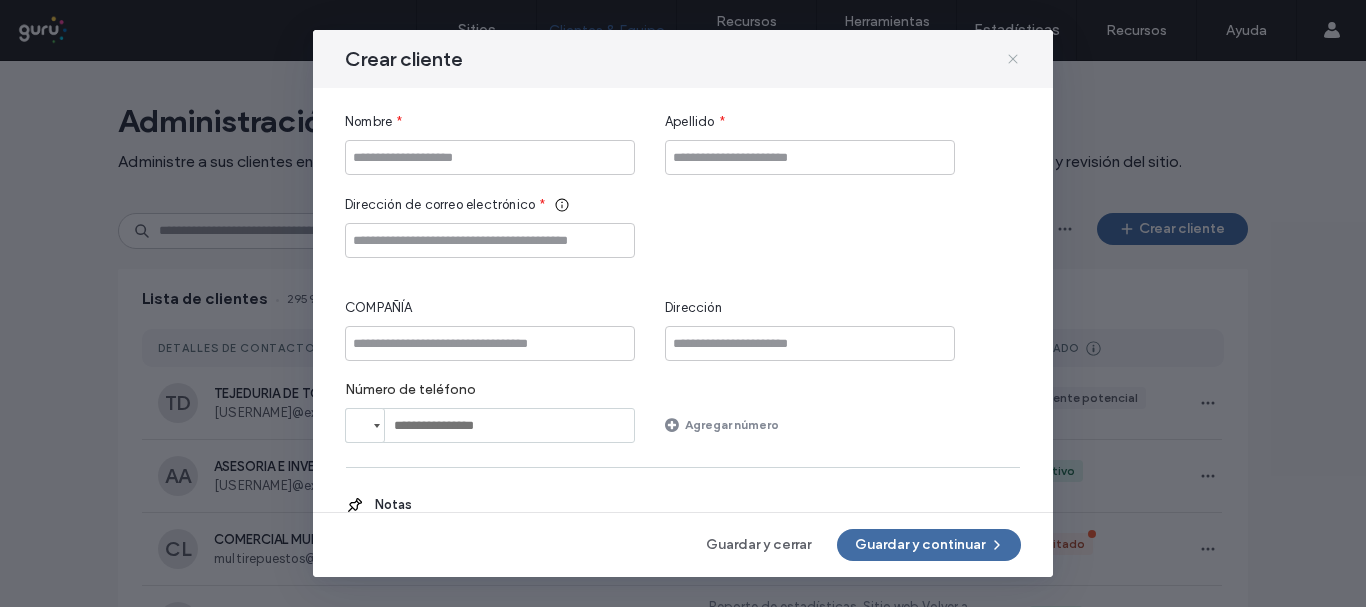 click 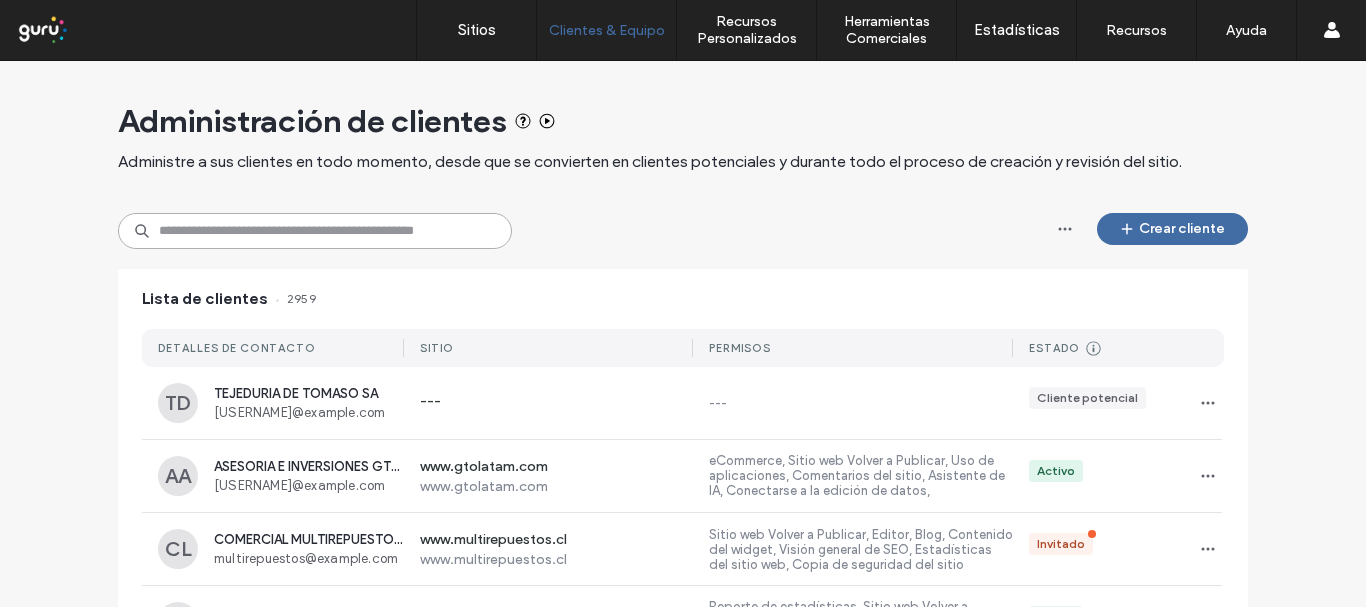 paste on "**********" 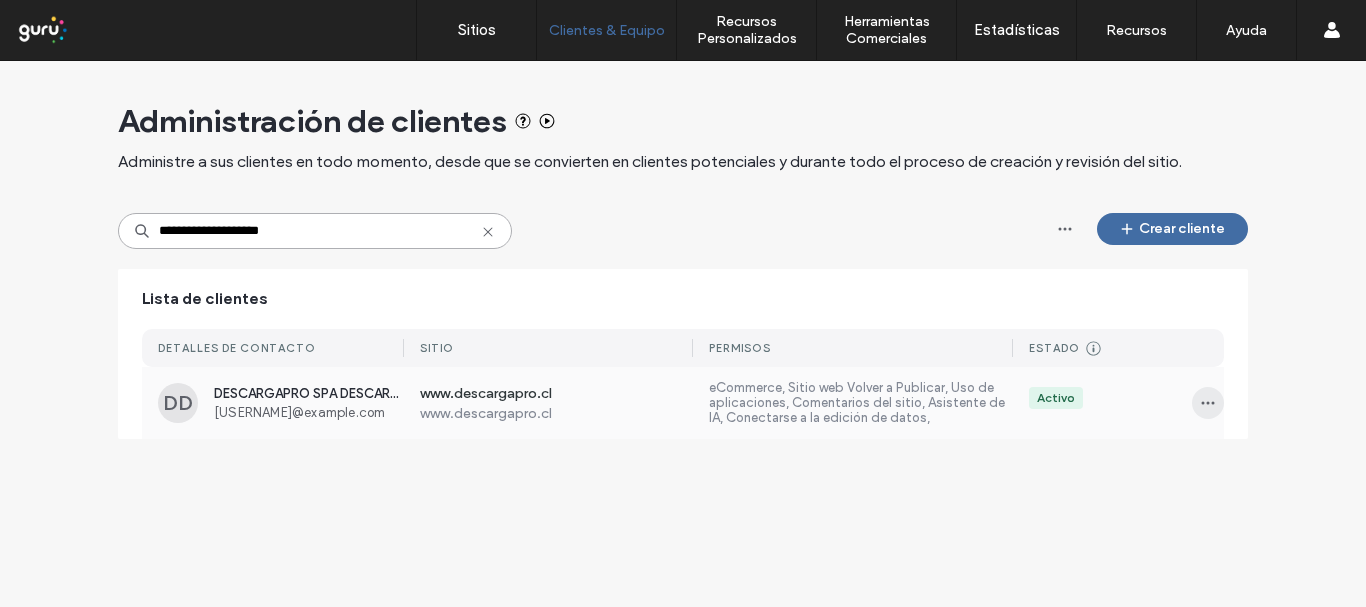 type on "**********" 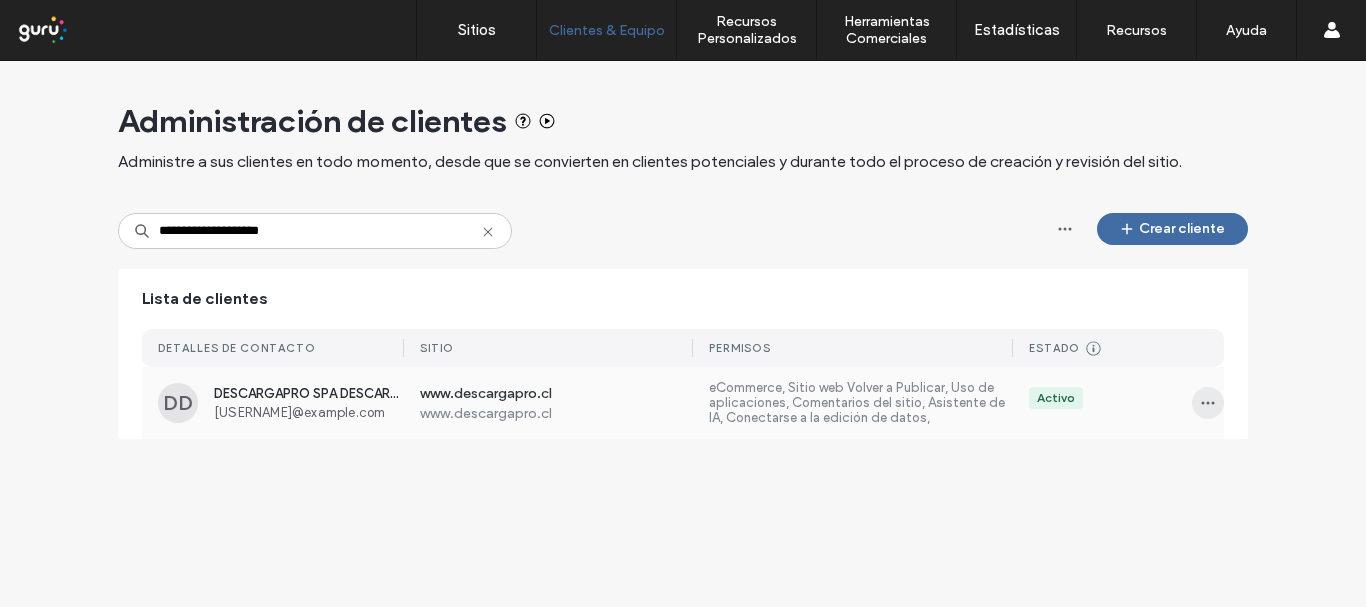 click 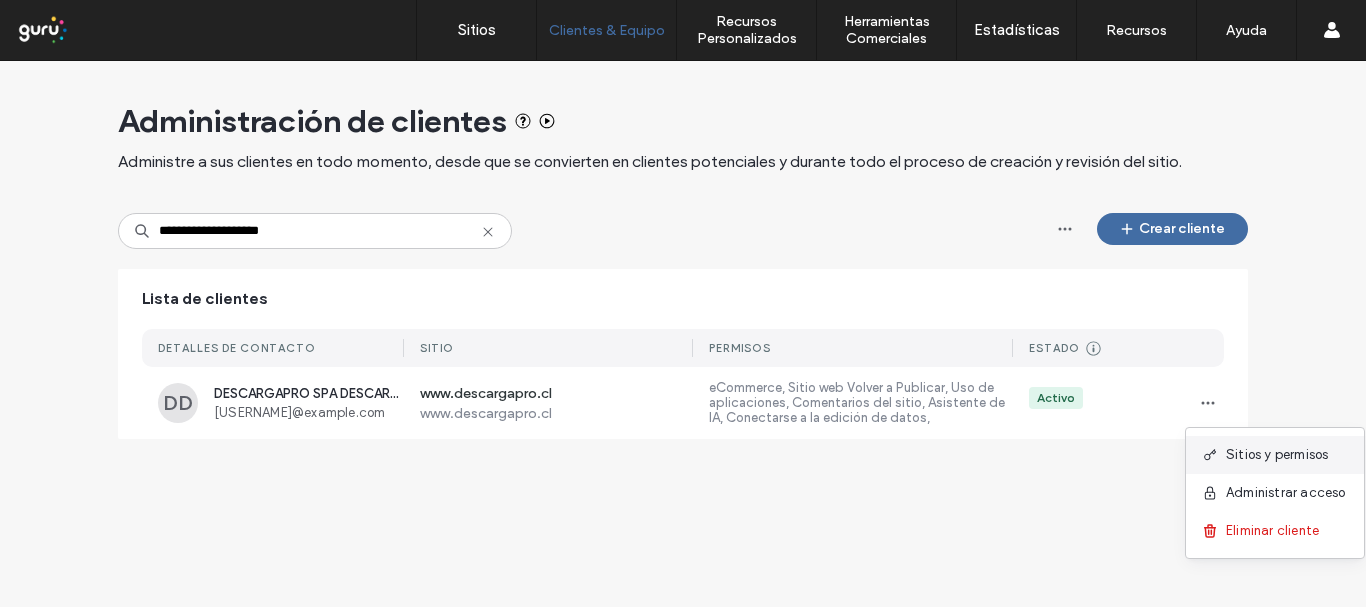 click on "Sitios y permisos" at bounding box center (1277, 455) 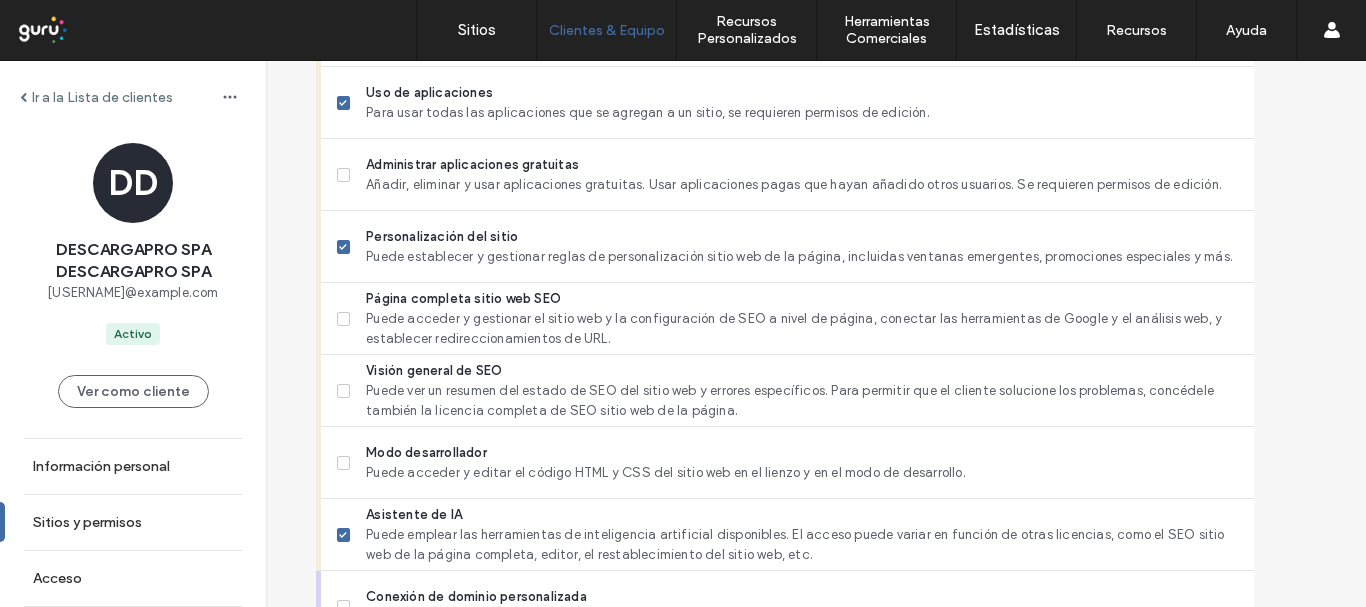 scroll, scrollTop: 1897, scrollLeft: 0, axis: vertical 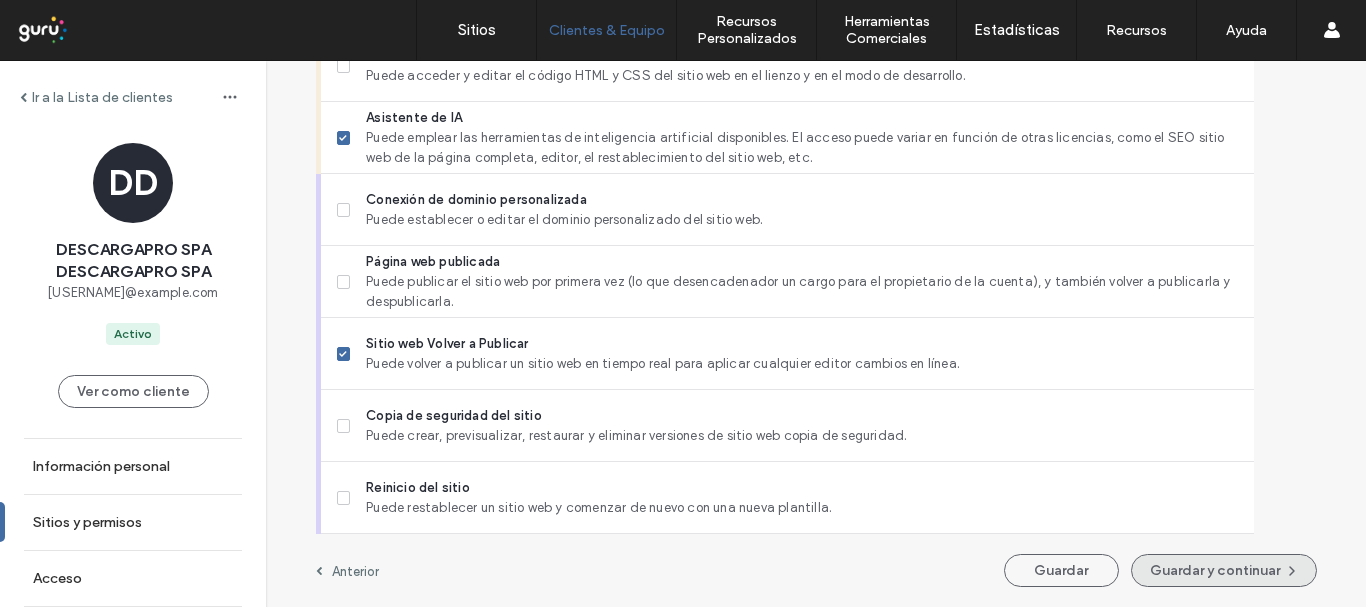 click on "Guardar y continuar" at bounding box center (1224, 570) 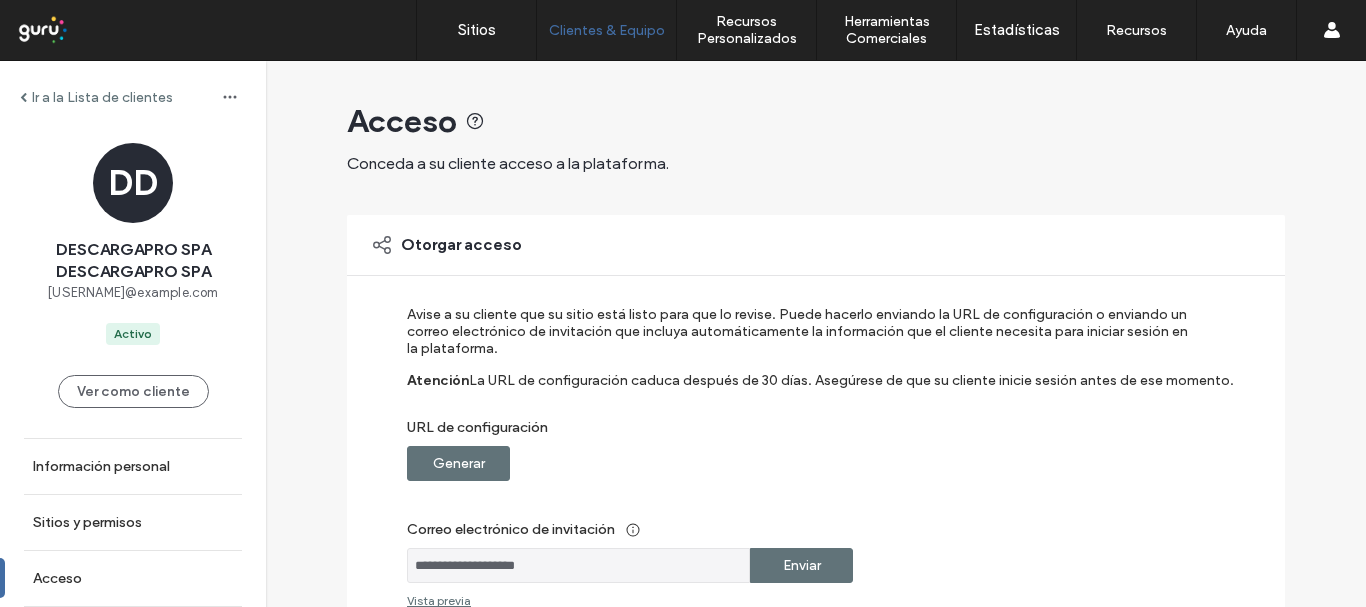scroll, scrollTop: 100, scrollLeft: 0, axis: vertical 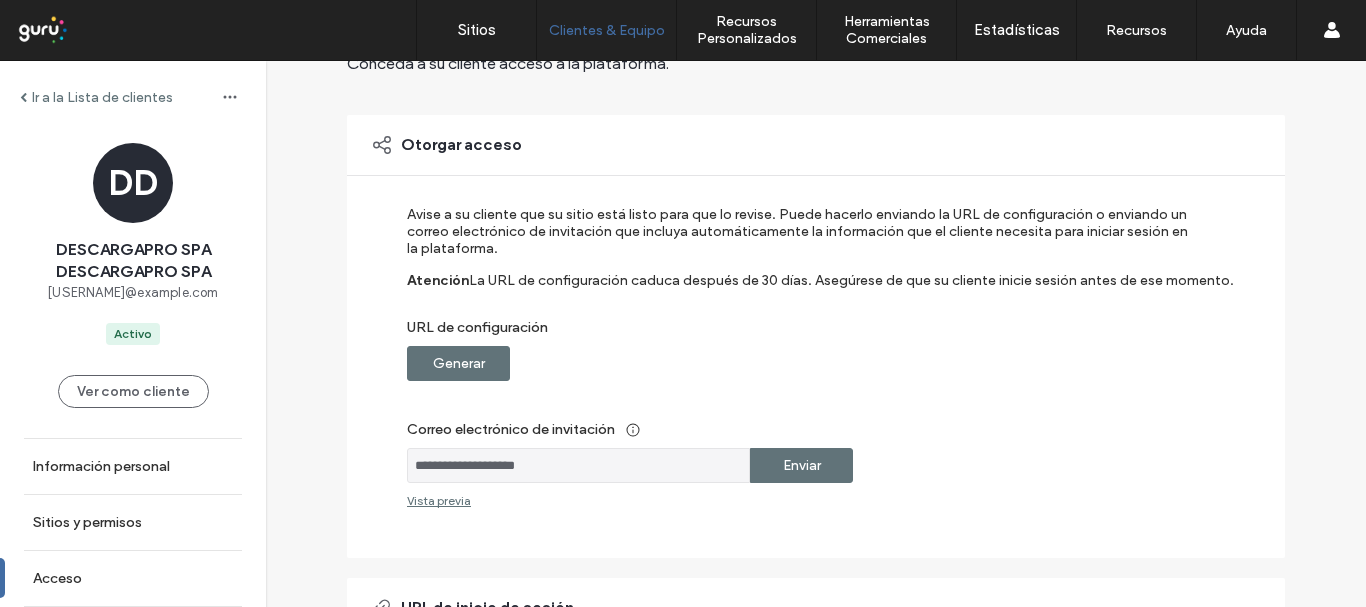 click on "Generar" at bounding box center [459, 363] 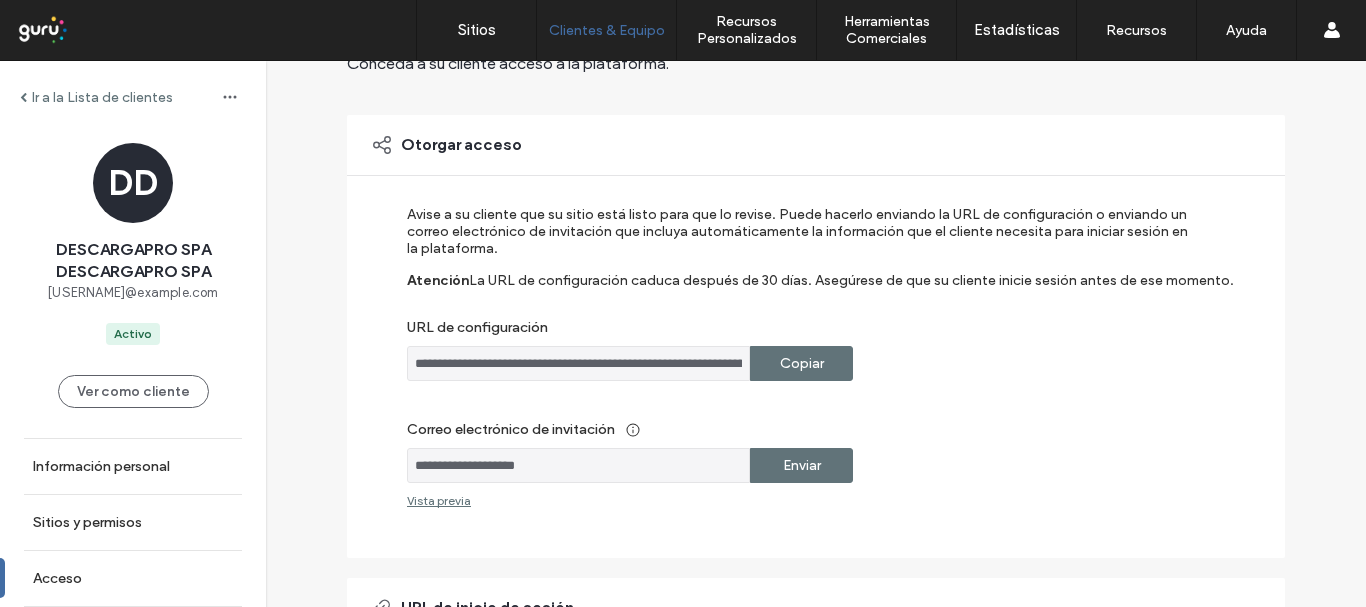 click on "Copiar" at bounding box center (801, 363) 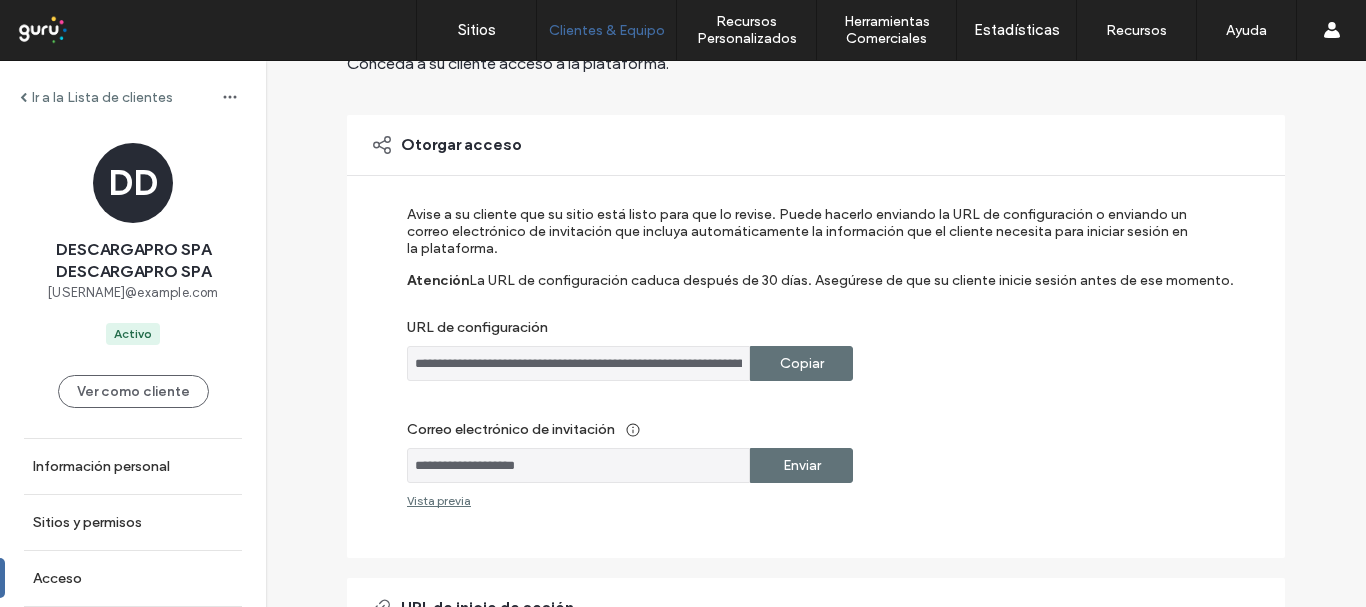 click on "Copiar" at bounding box center [802, 363] 